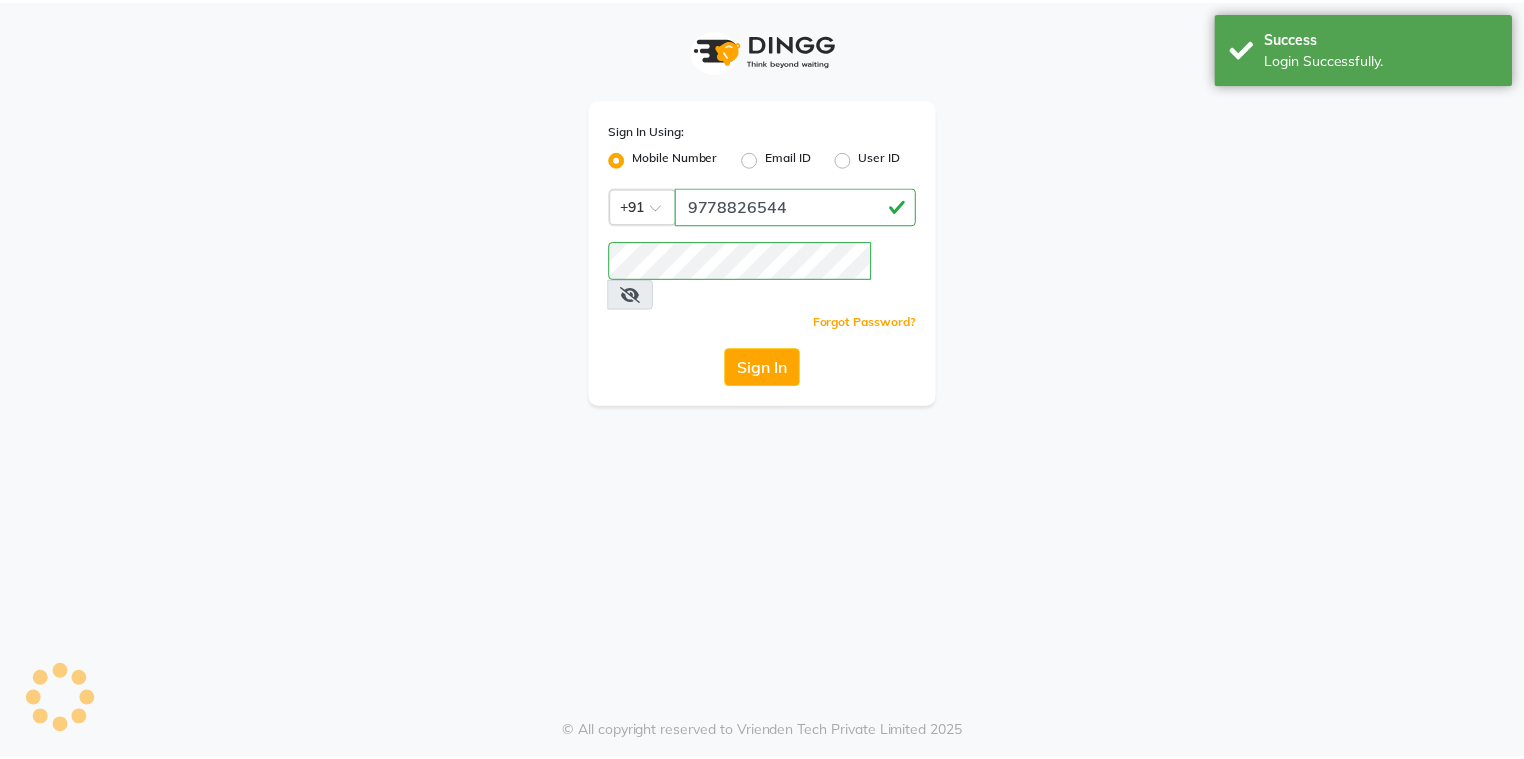 scroll, scrollTop: 0, scrollLeft: 0, axis: both 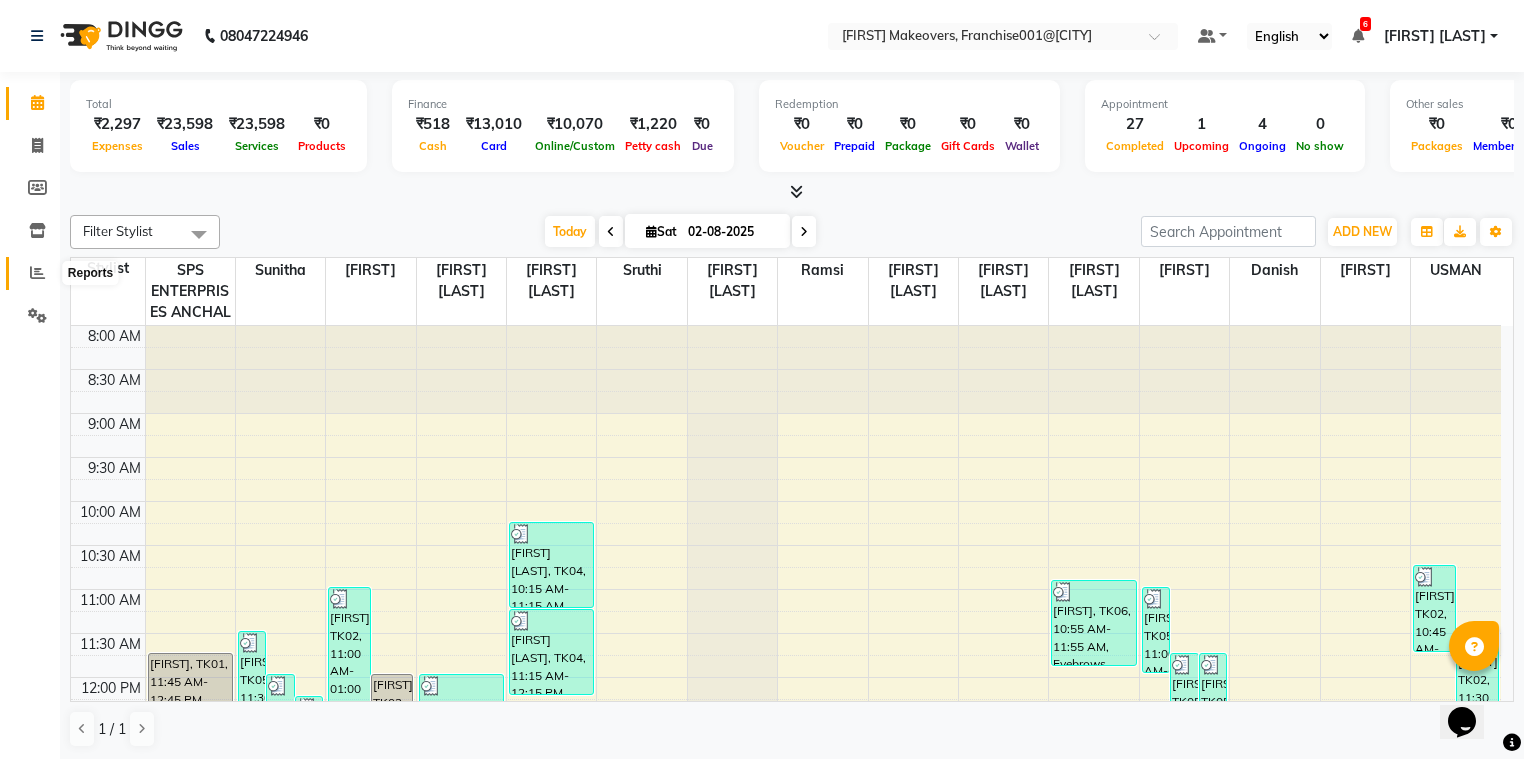 click 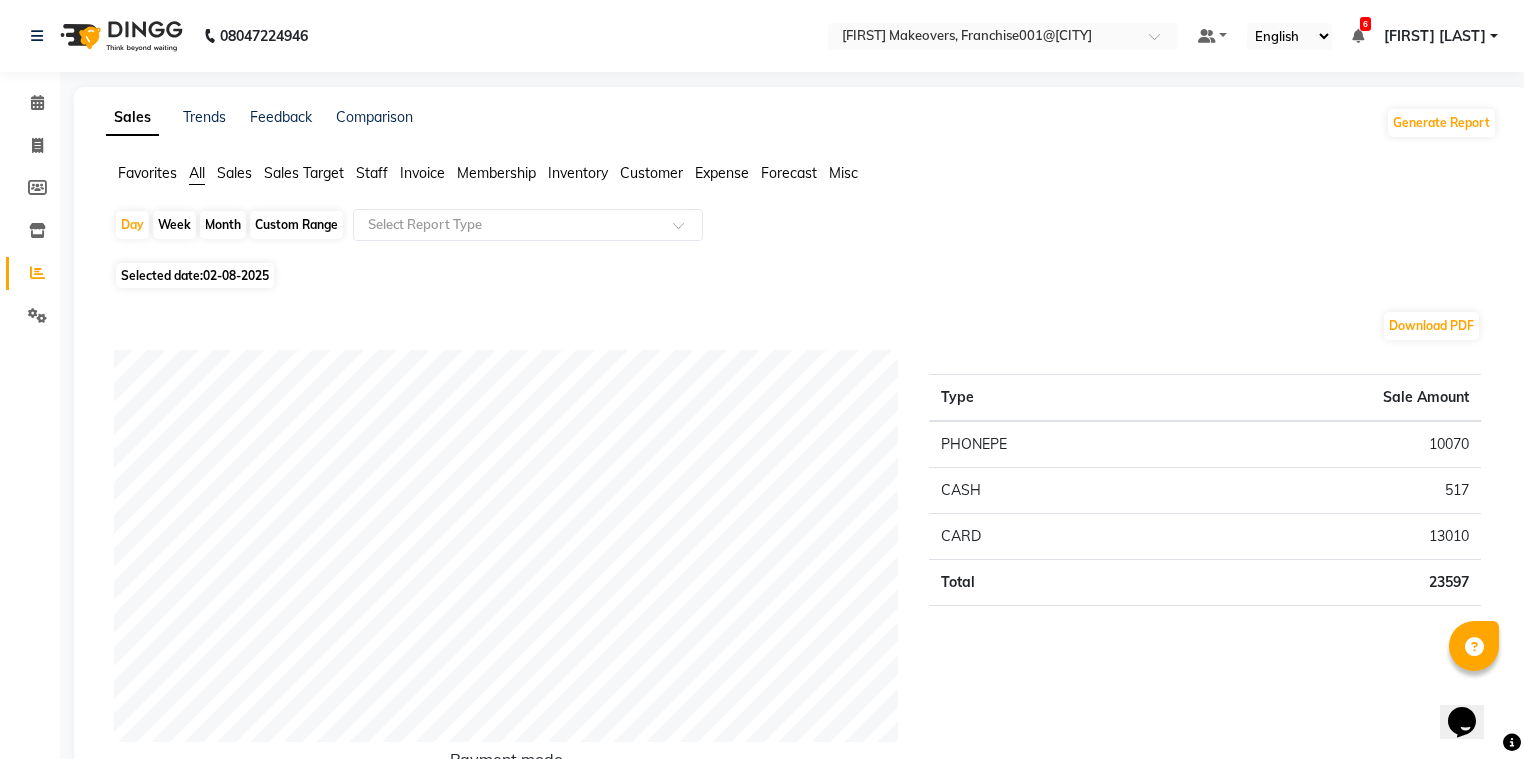 click on "Month" 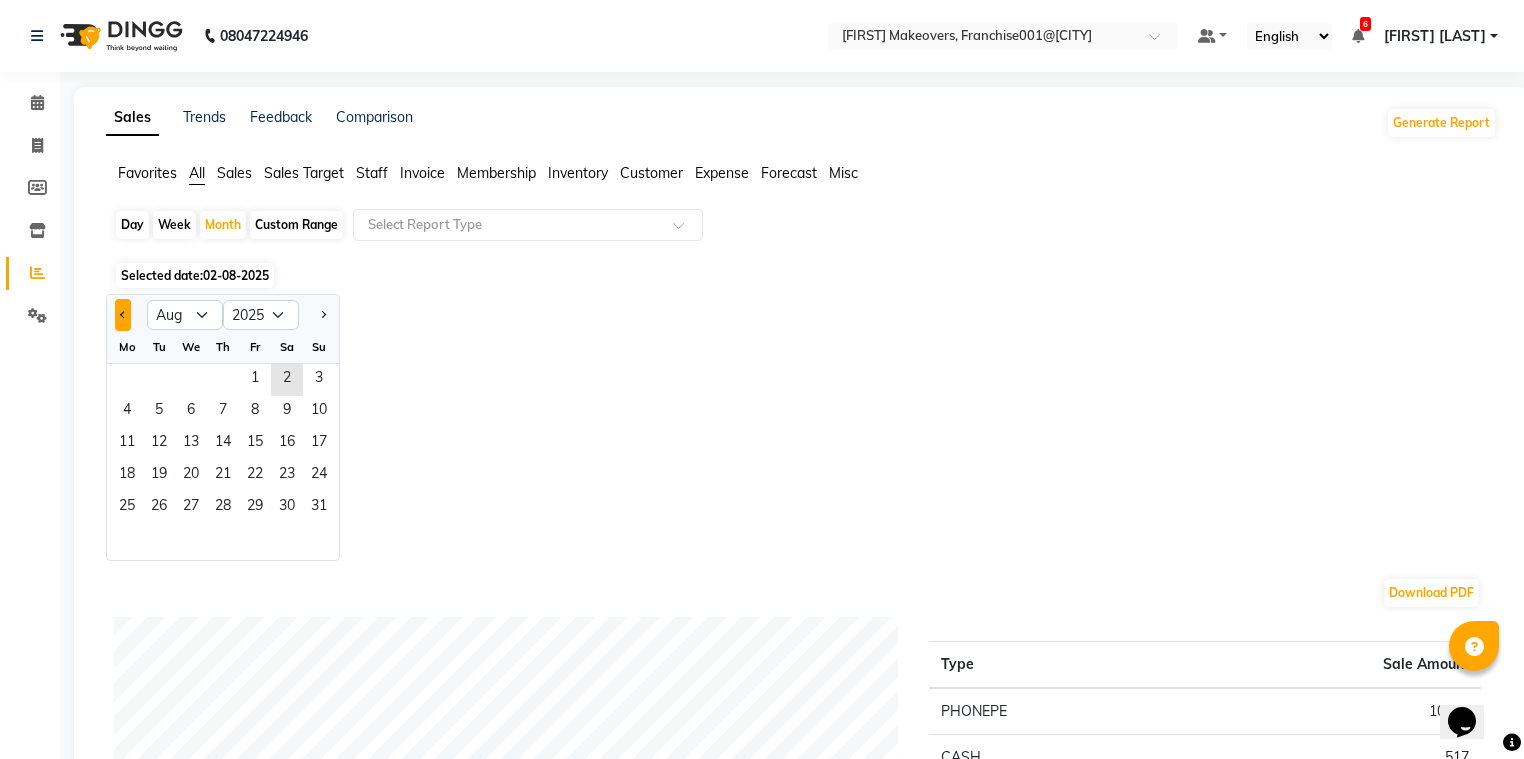 click 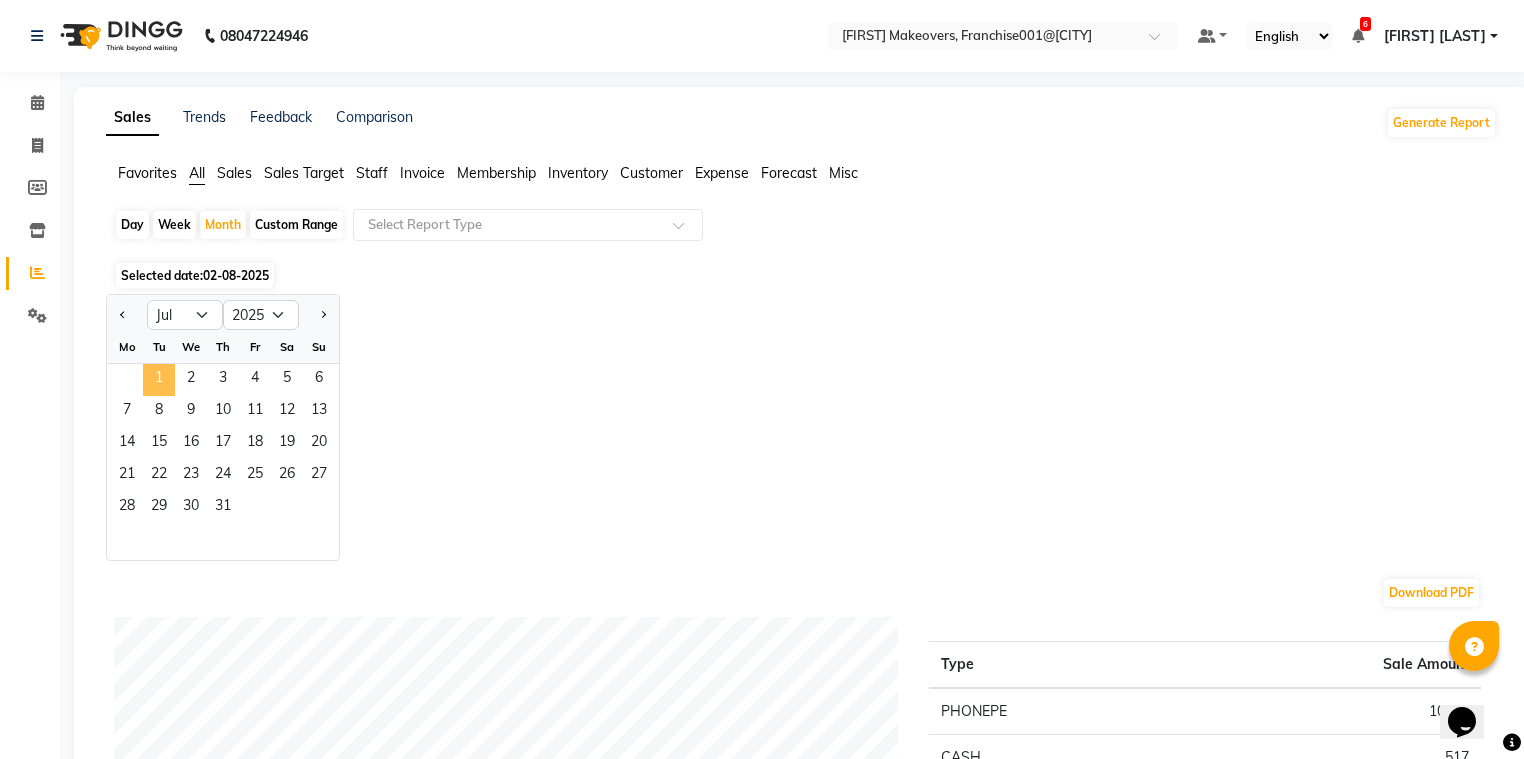 click on "1" 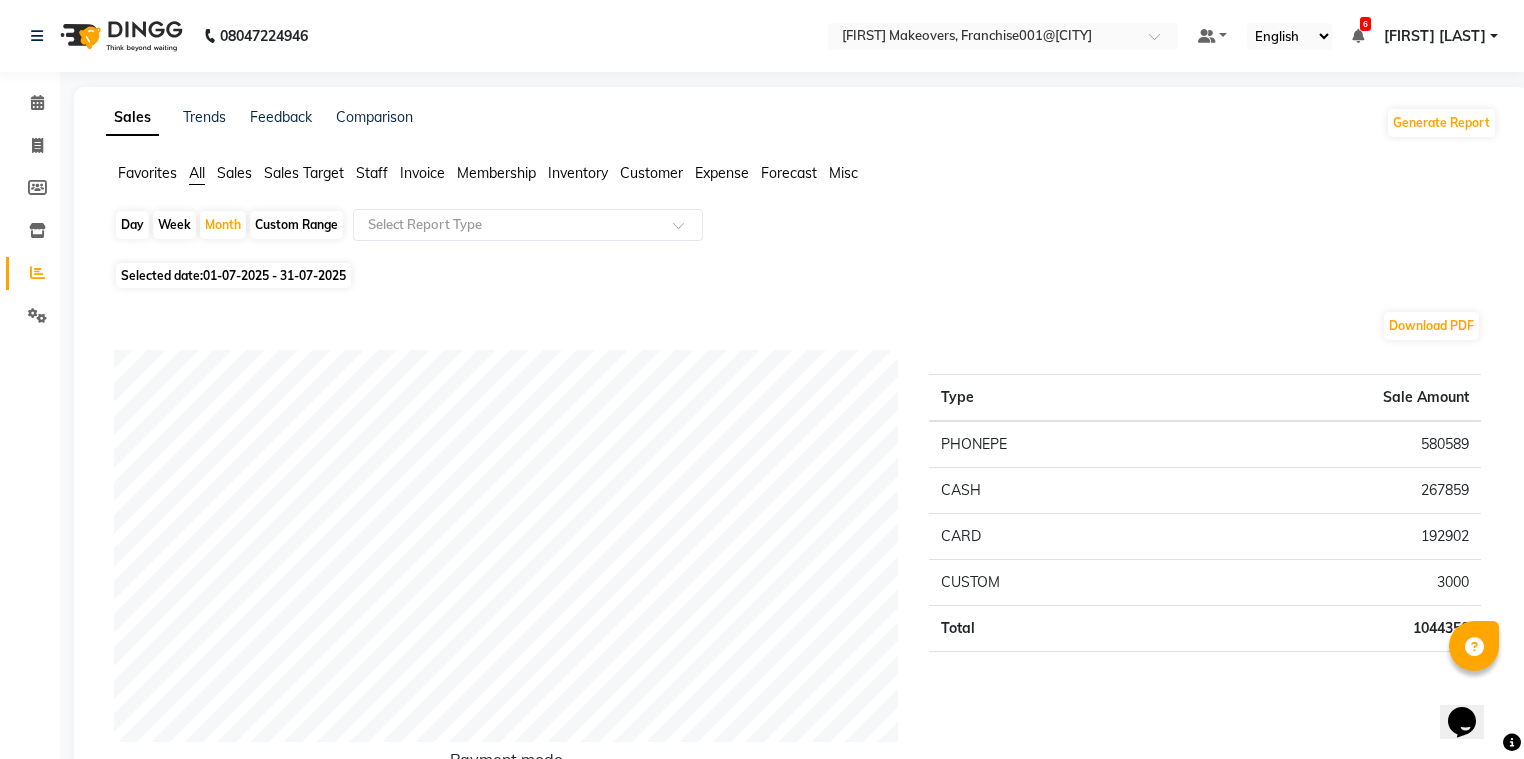 click on "Expense" 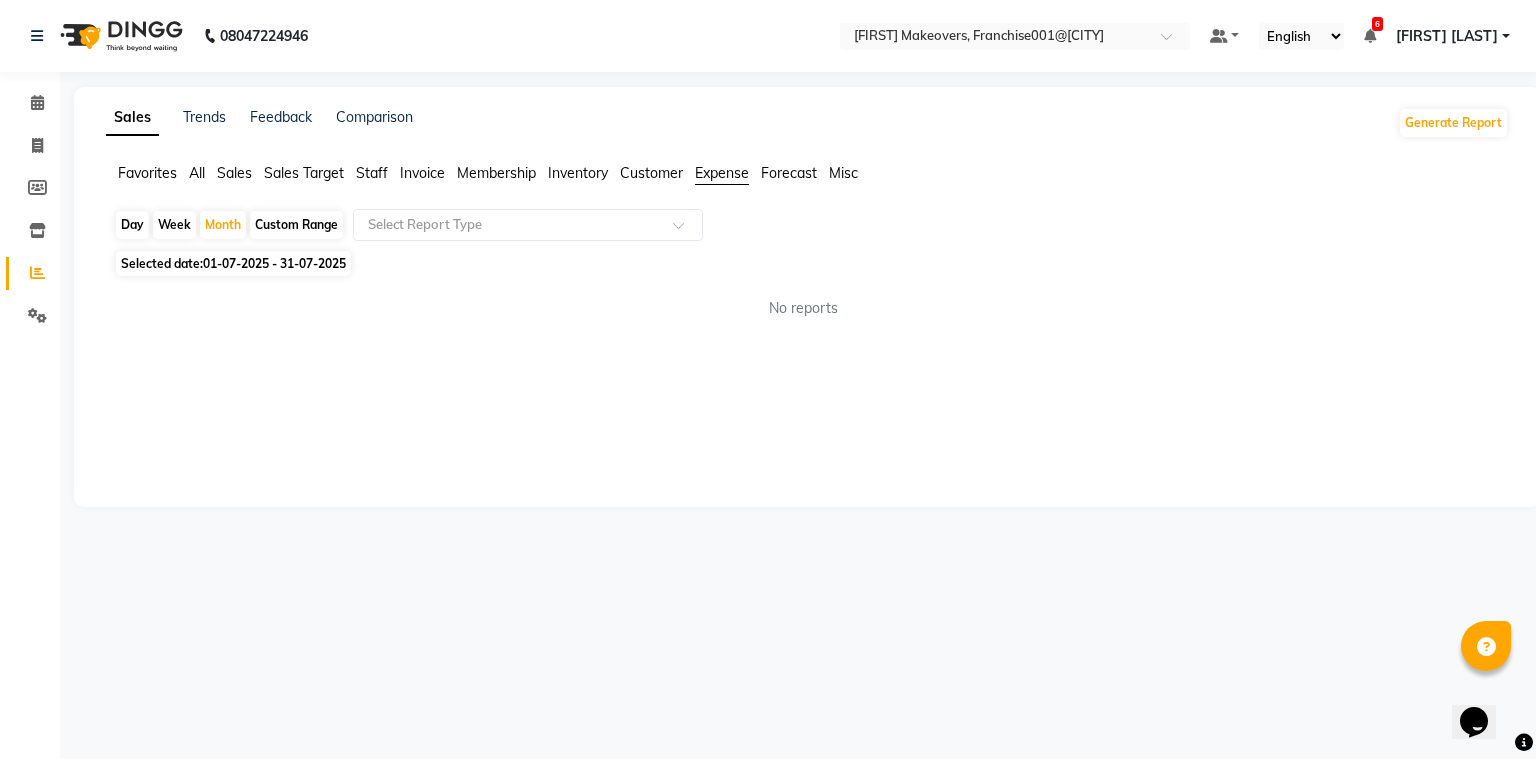 click on "Day   Week   Month   Custom Range  Select Report Type Selected date:  01-07-2025 - 31-07-2025  No reports ★ Mark as Favorite  Choose how you'd like to save "" report to favorites  Save to Personal Favorites:   Only you can see this report in your favorites tab. Share with Organization:   Everyone in your organization can see this report in their favorites tab.  Save to Favorites" 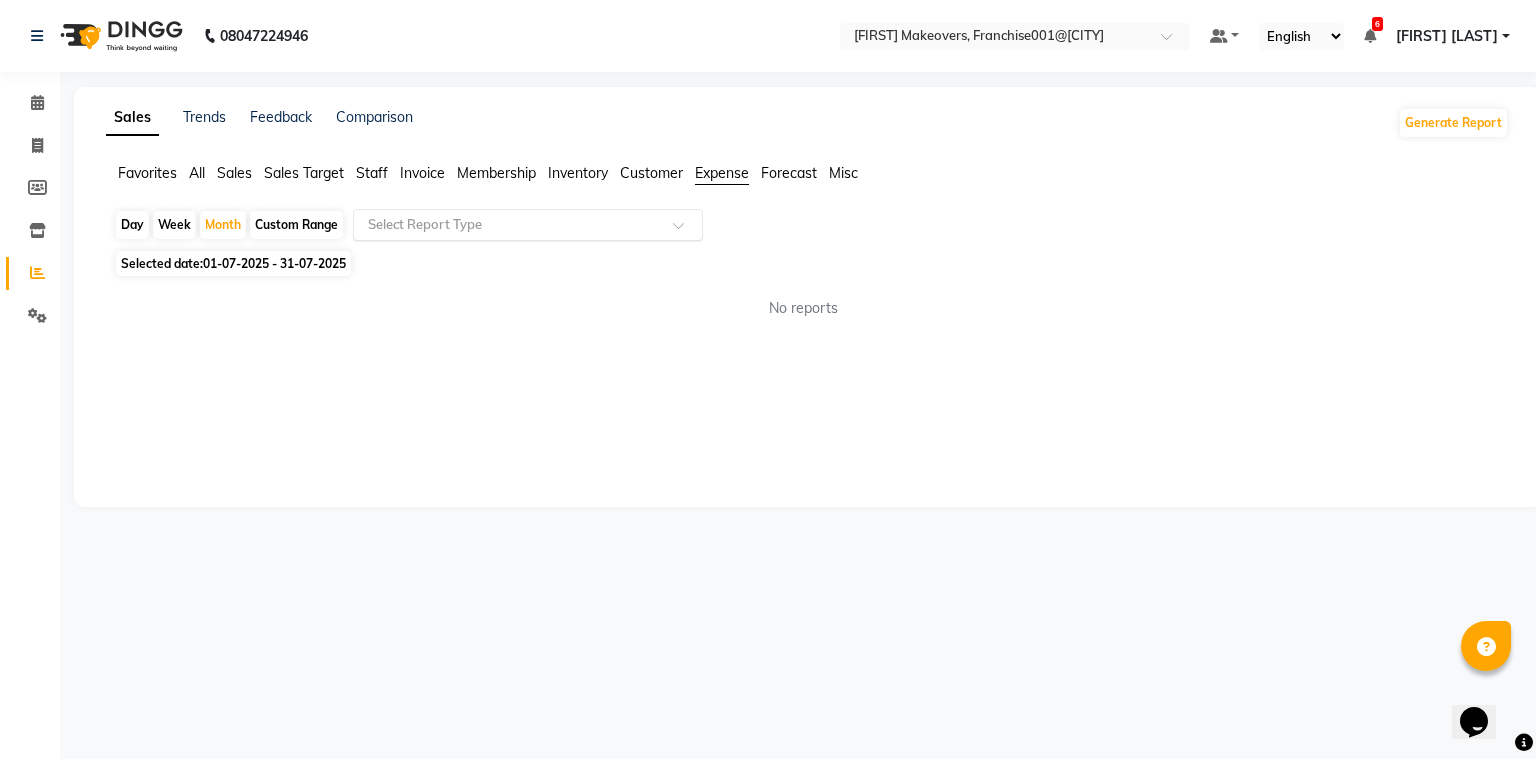 click on "Select Report Type" 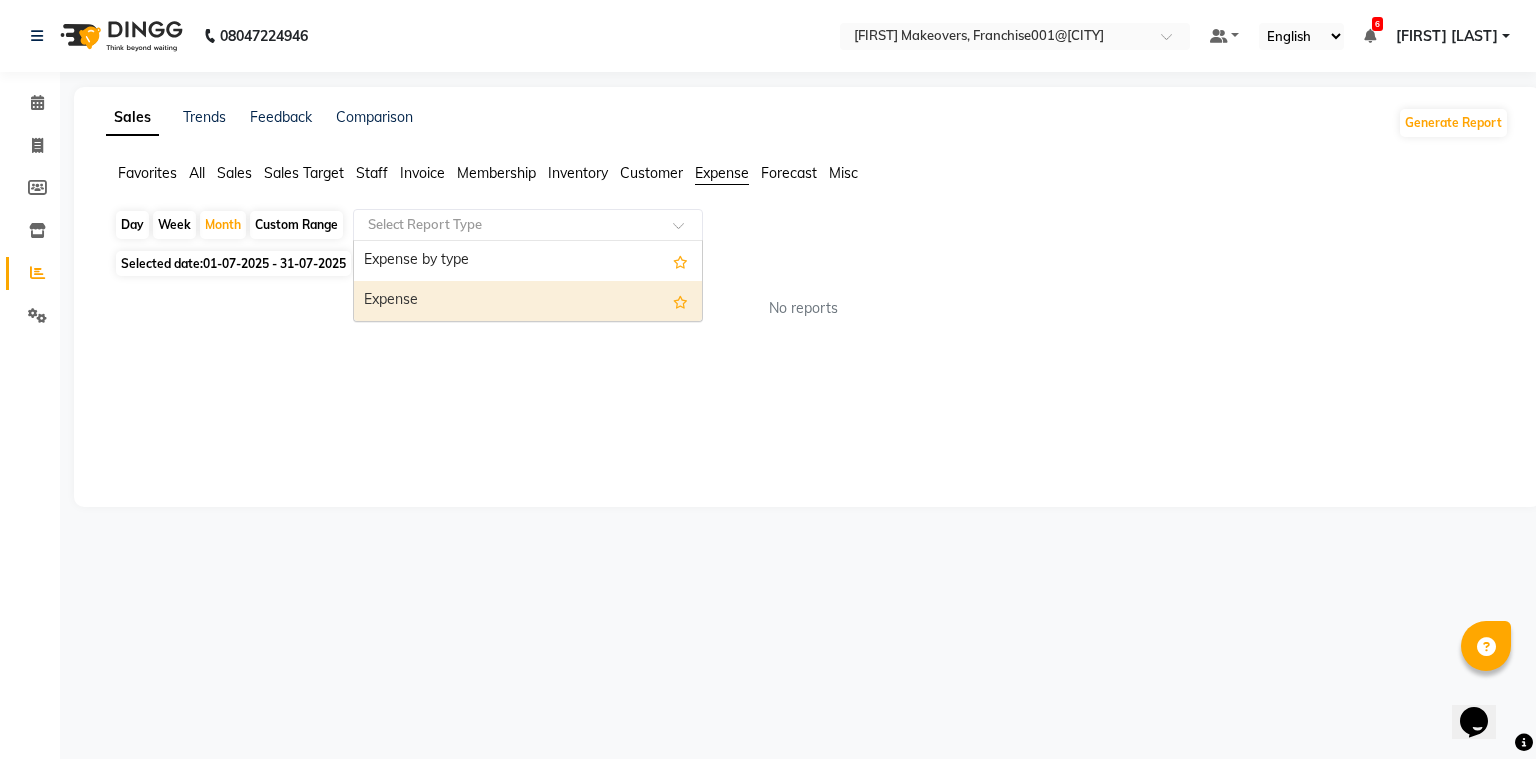click on "Expense" at bounding box center [528, 301] 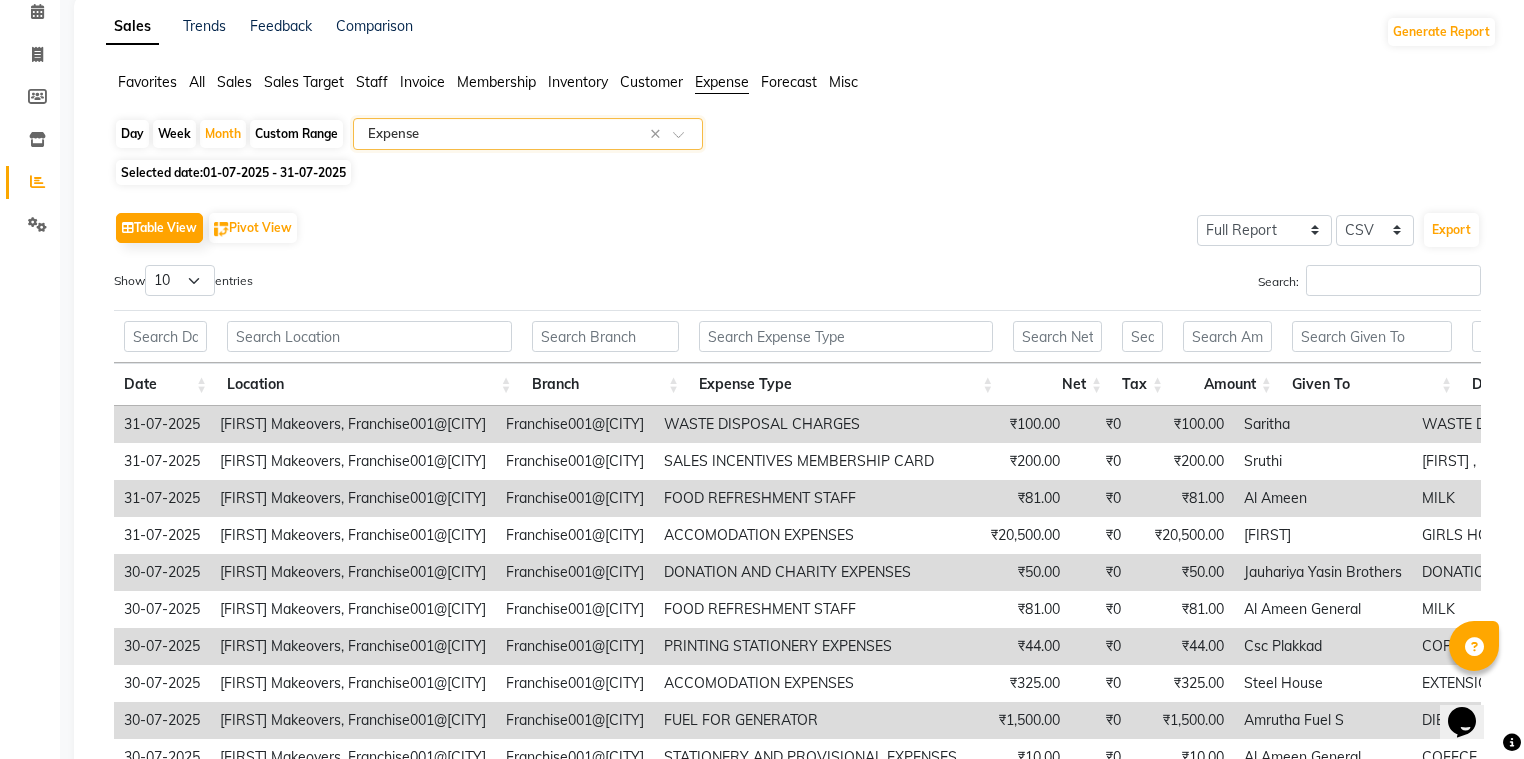 scroll, scrollTop: 0, scrollLeft: 0, axis: both 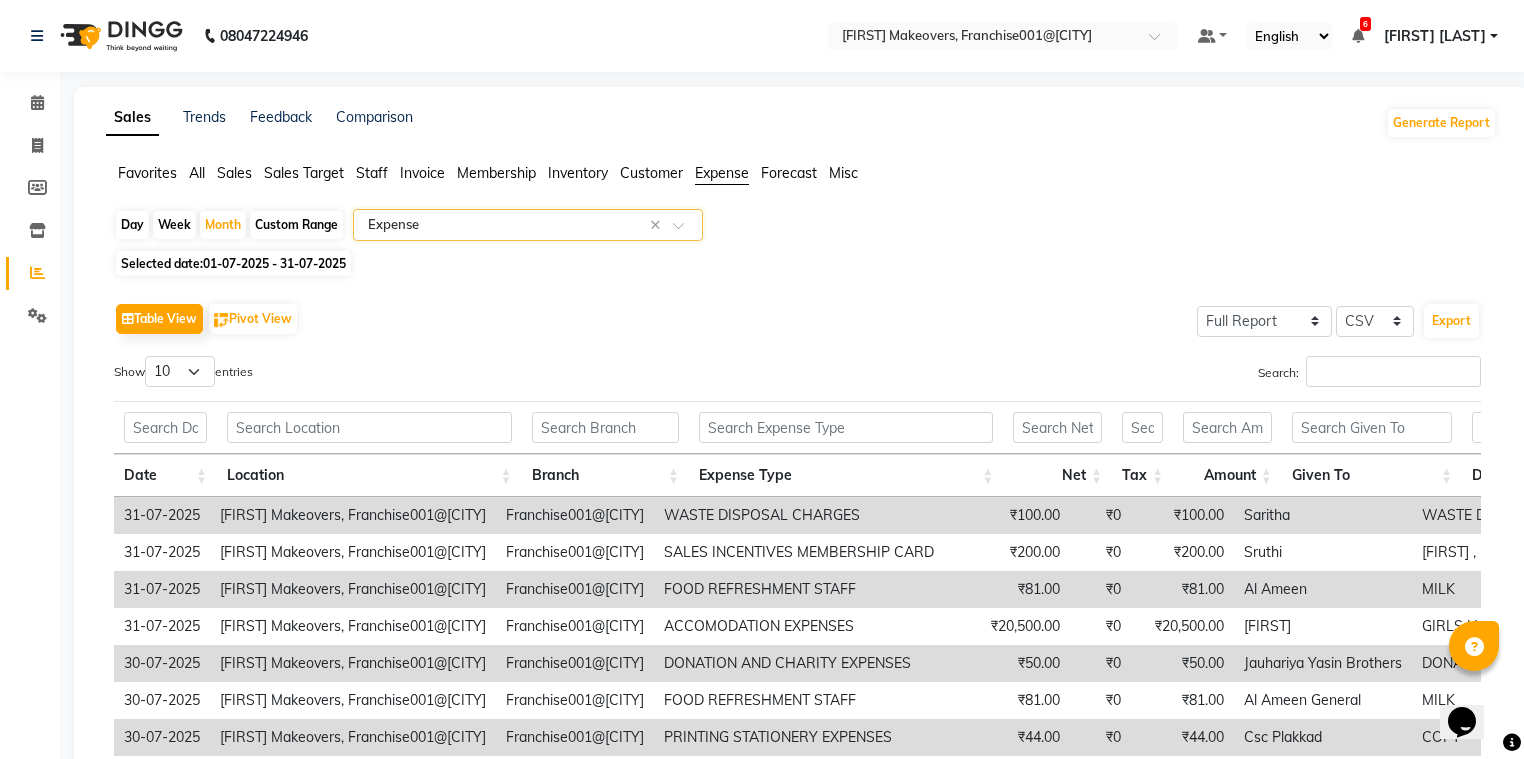 click on "Select Report Type × Expense ×" 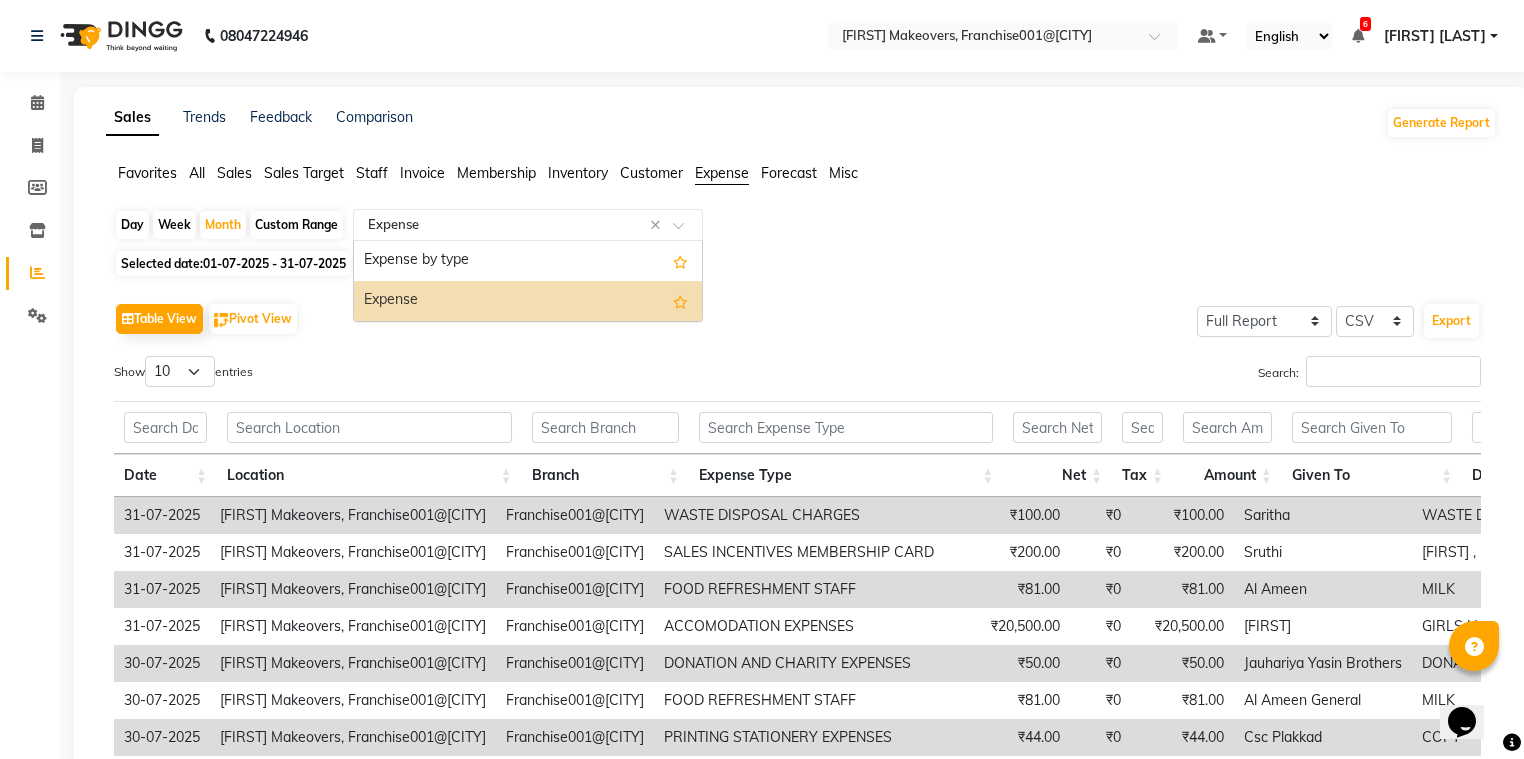 click on "Table View   Pivot View  Select Full Report Filtered Report Select CSV PDF  Export" 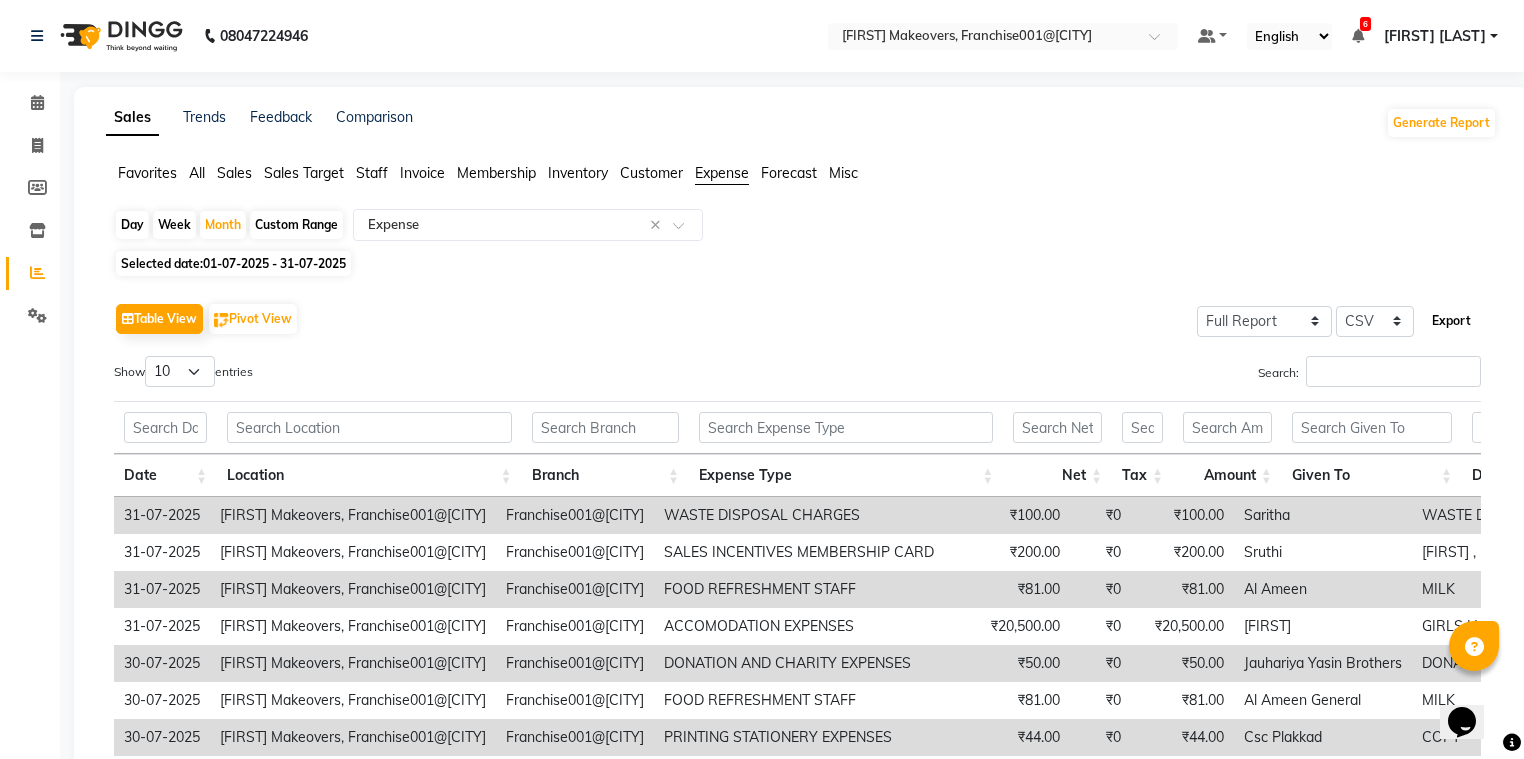 click on "Export" 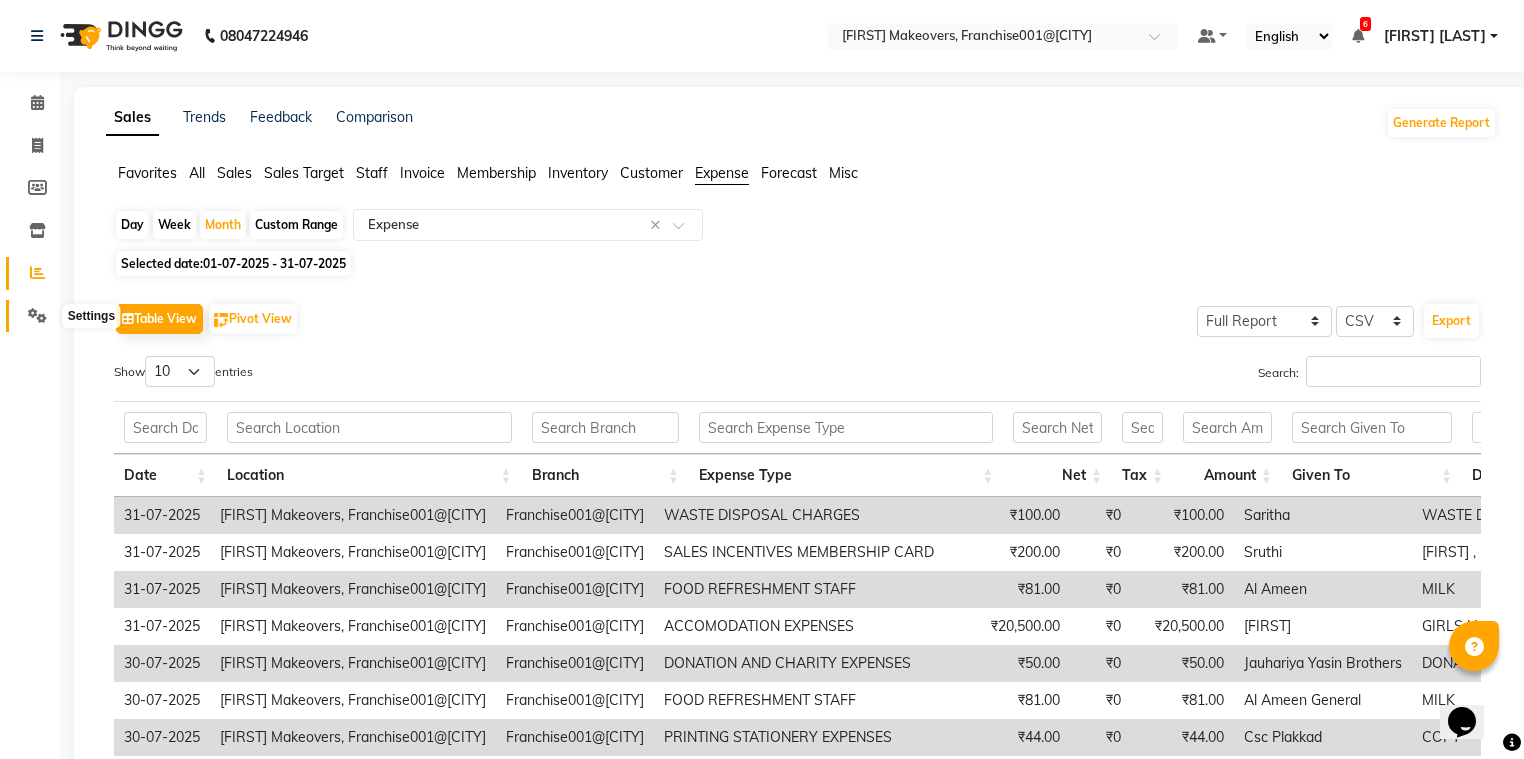 click 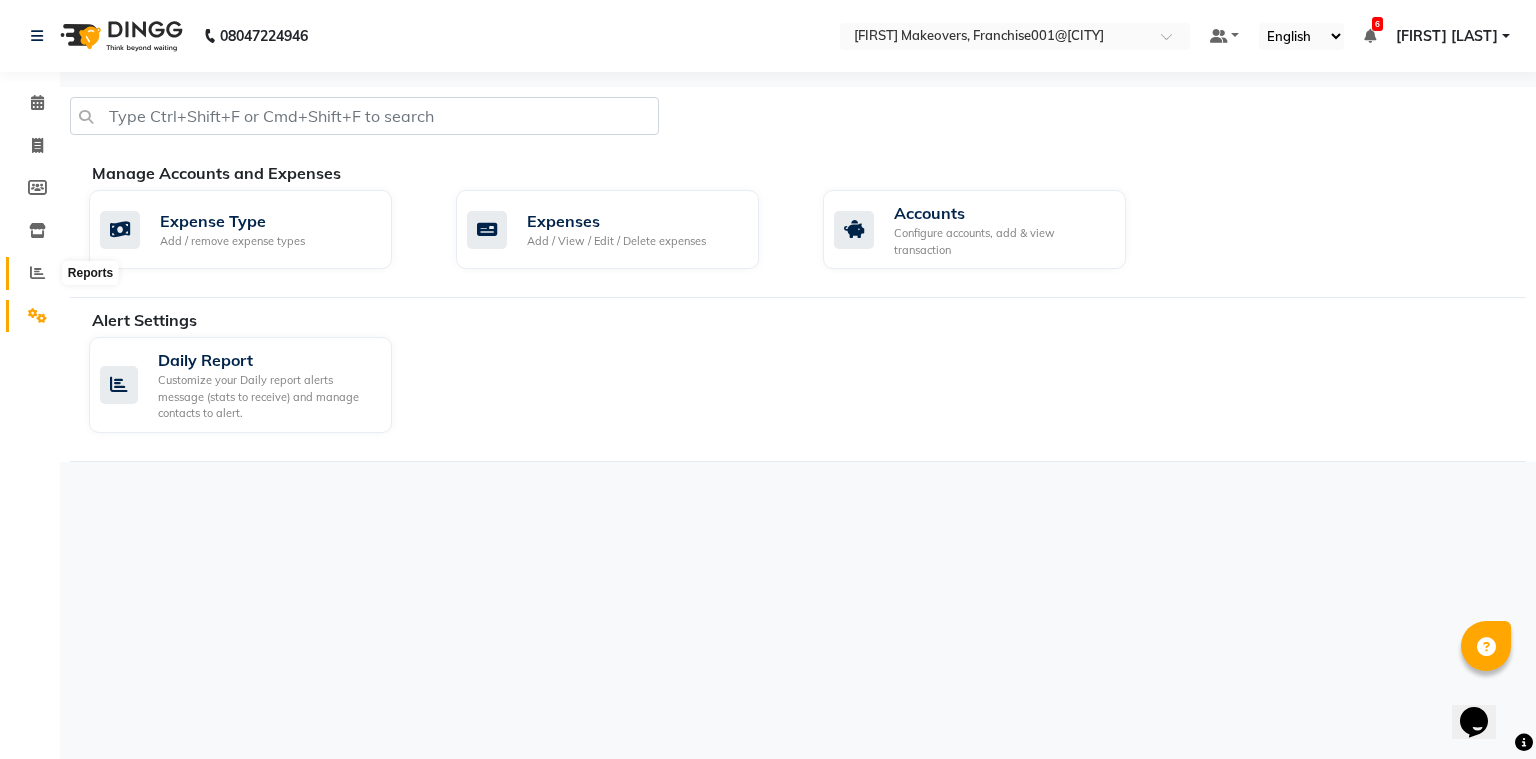 click 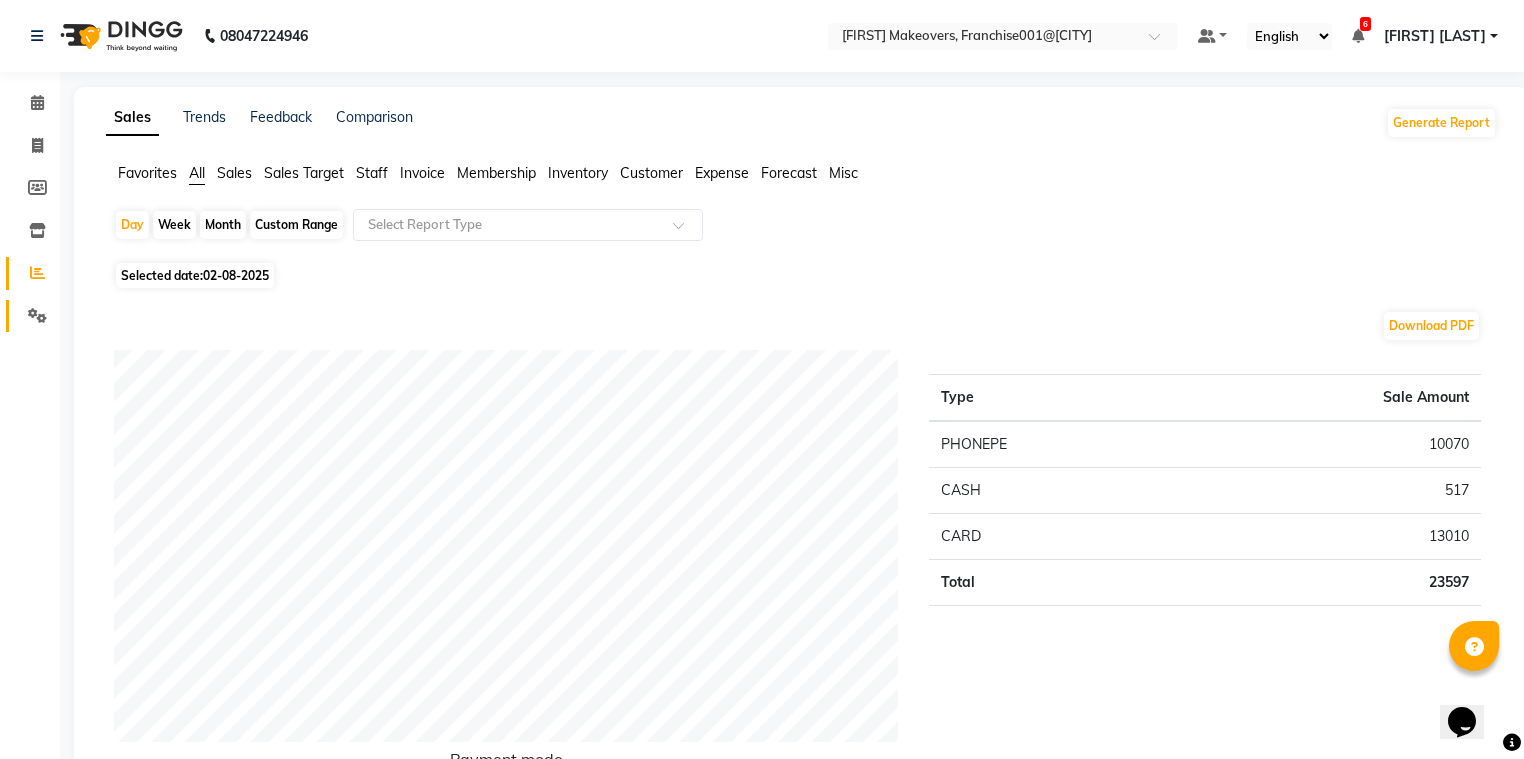 click 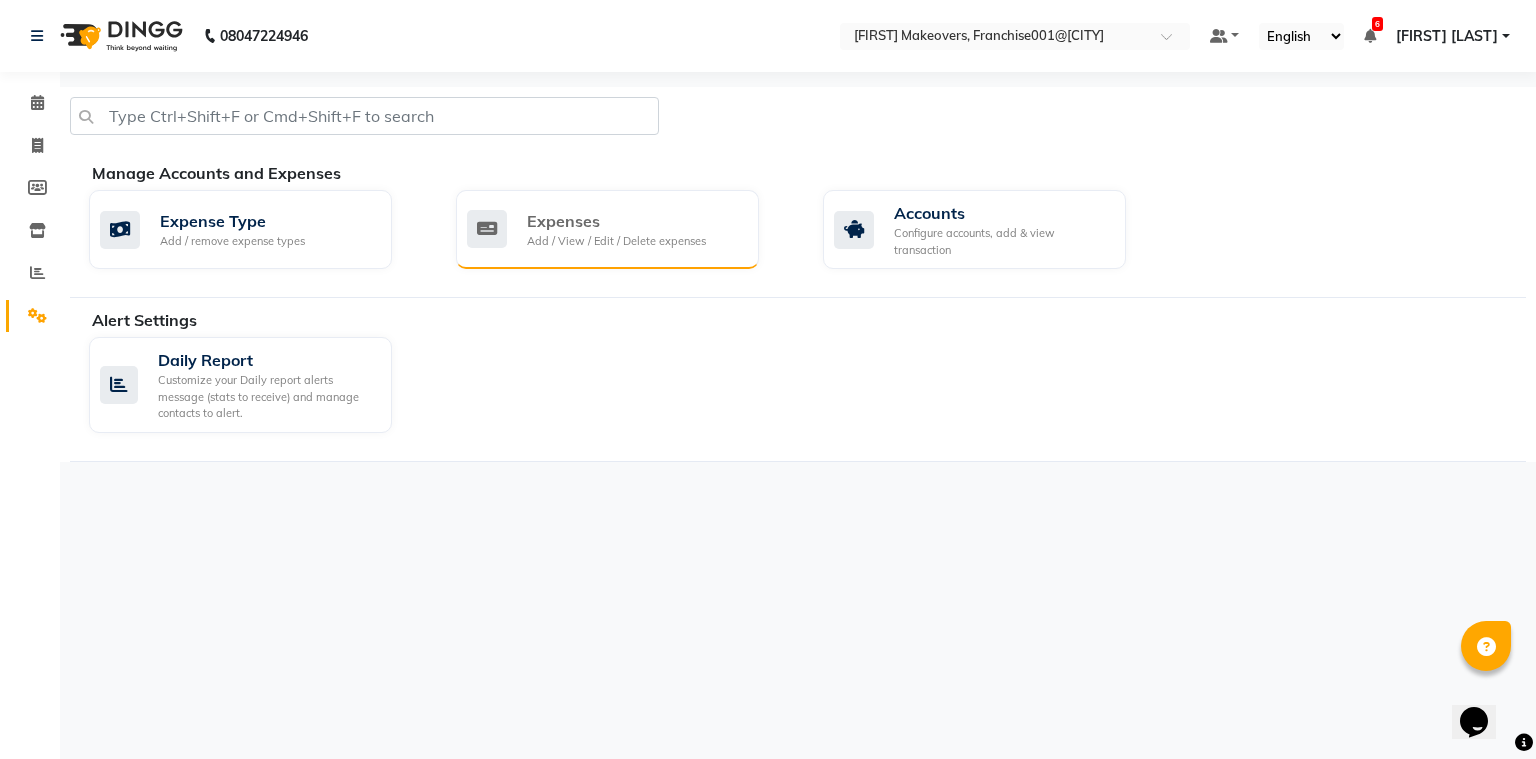 click on "Expenses" 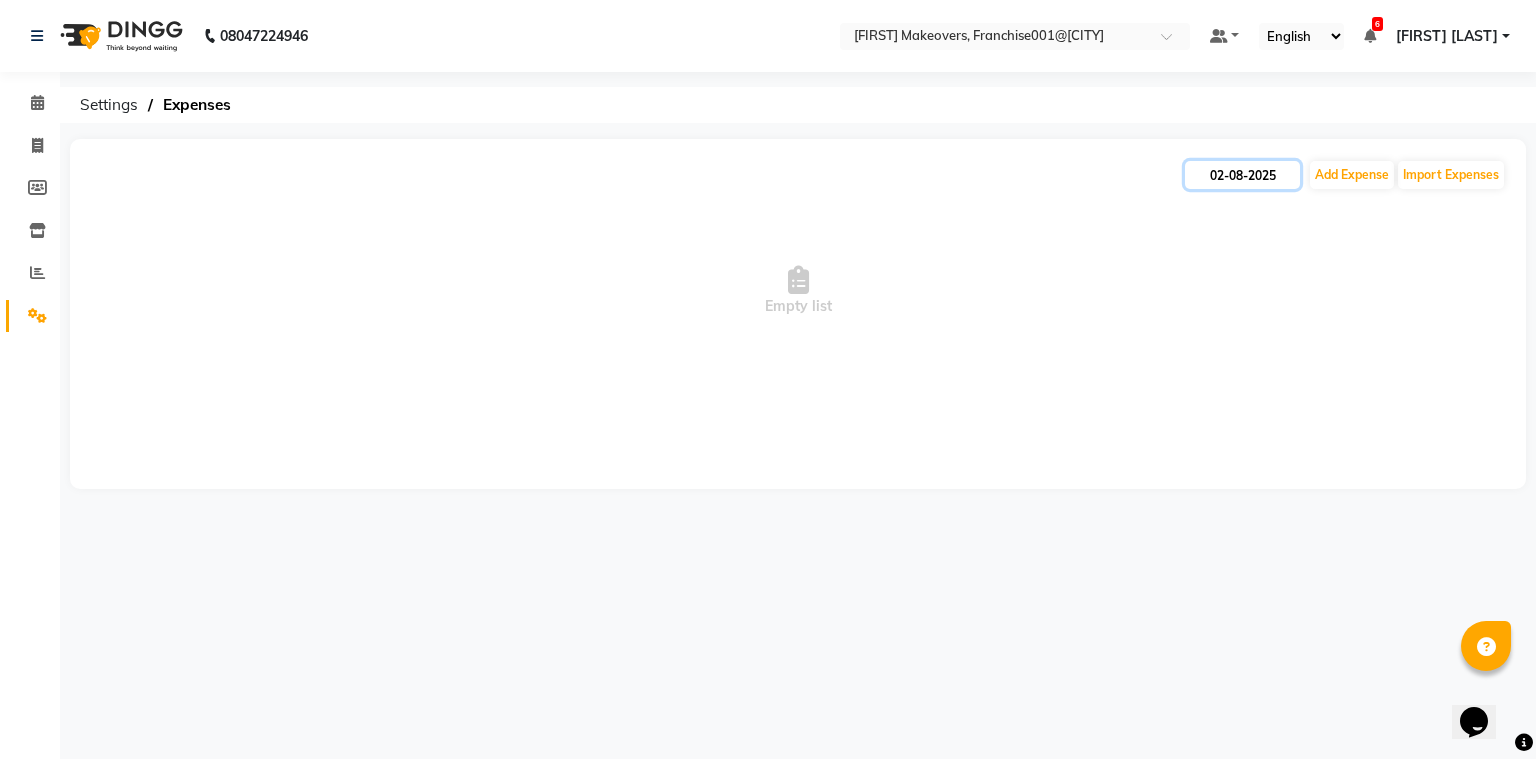 click on "02-08-2025" 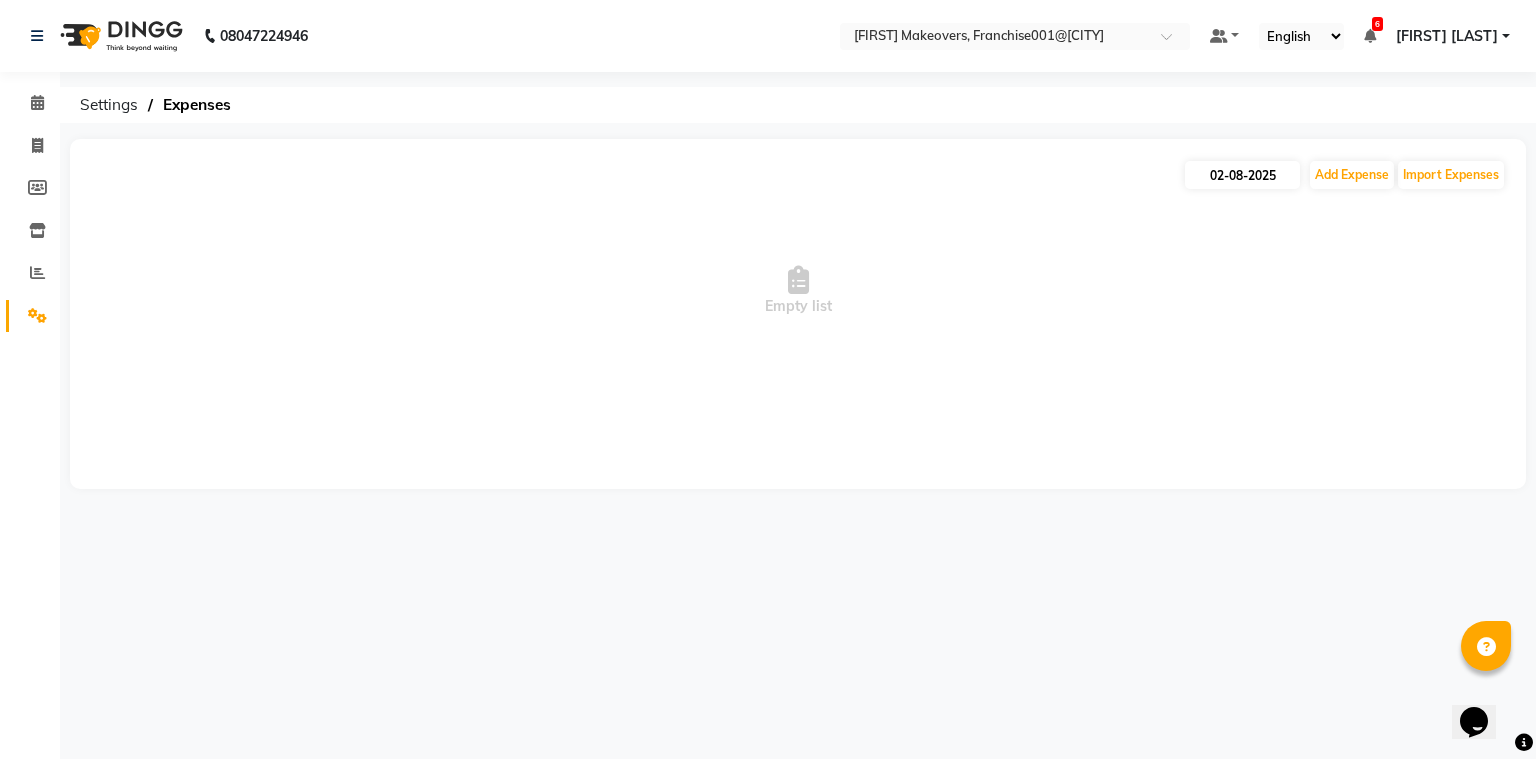 select on "8" 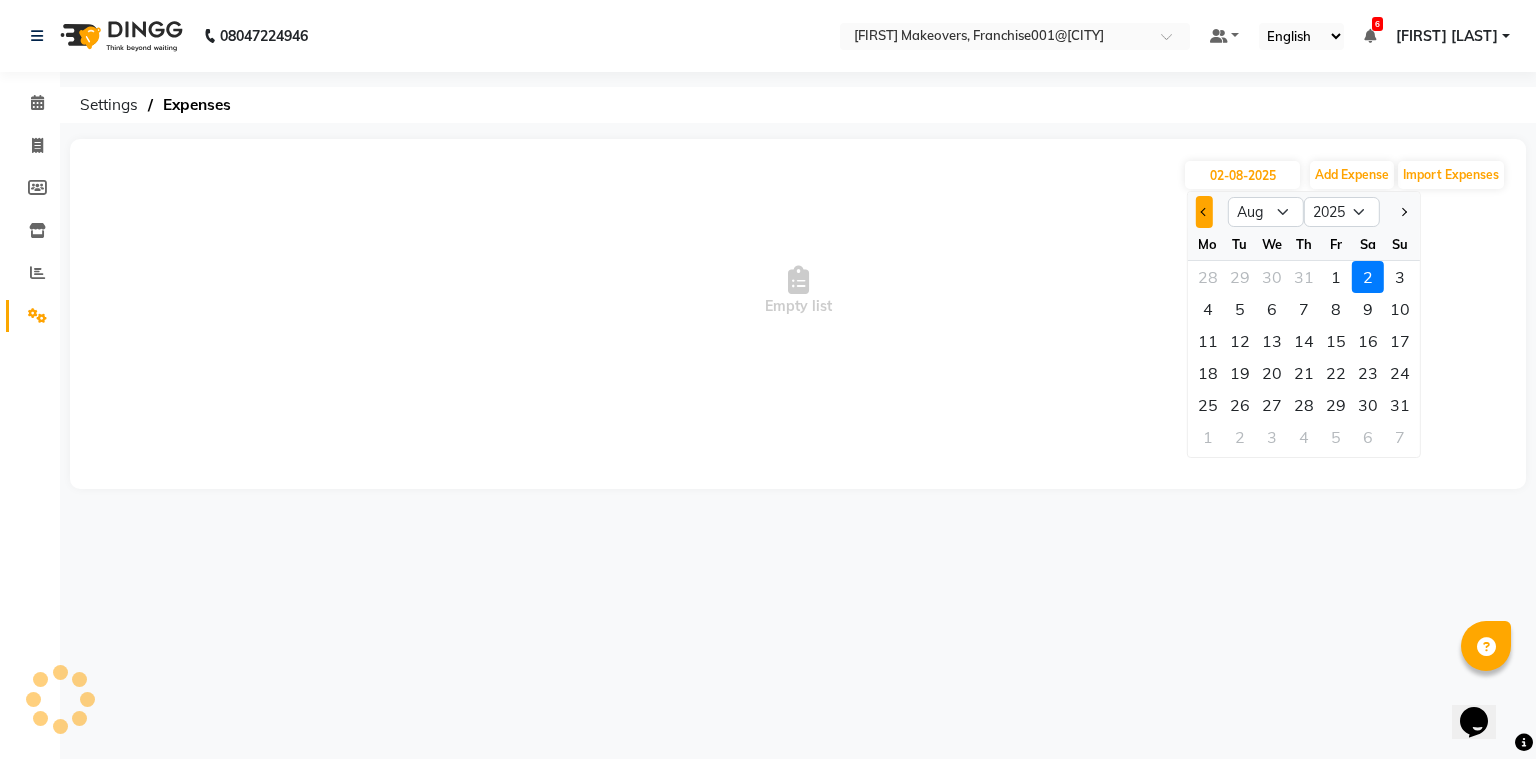 click 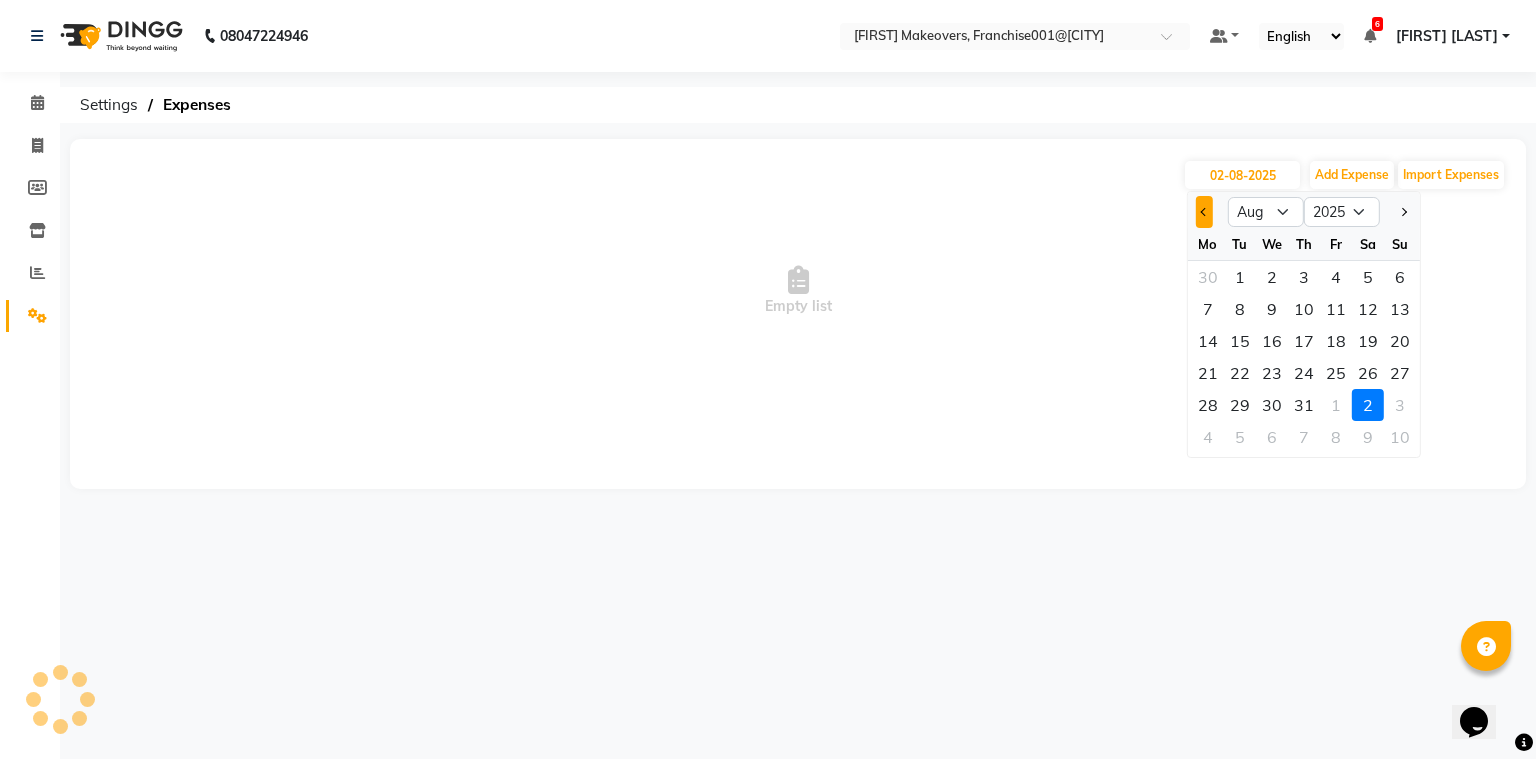 select on "7" 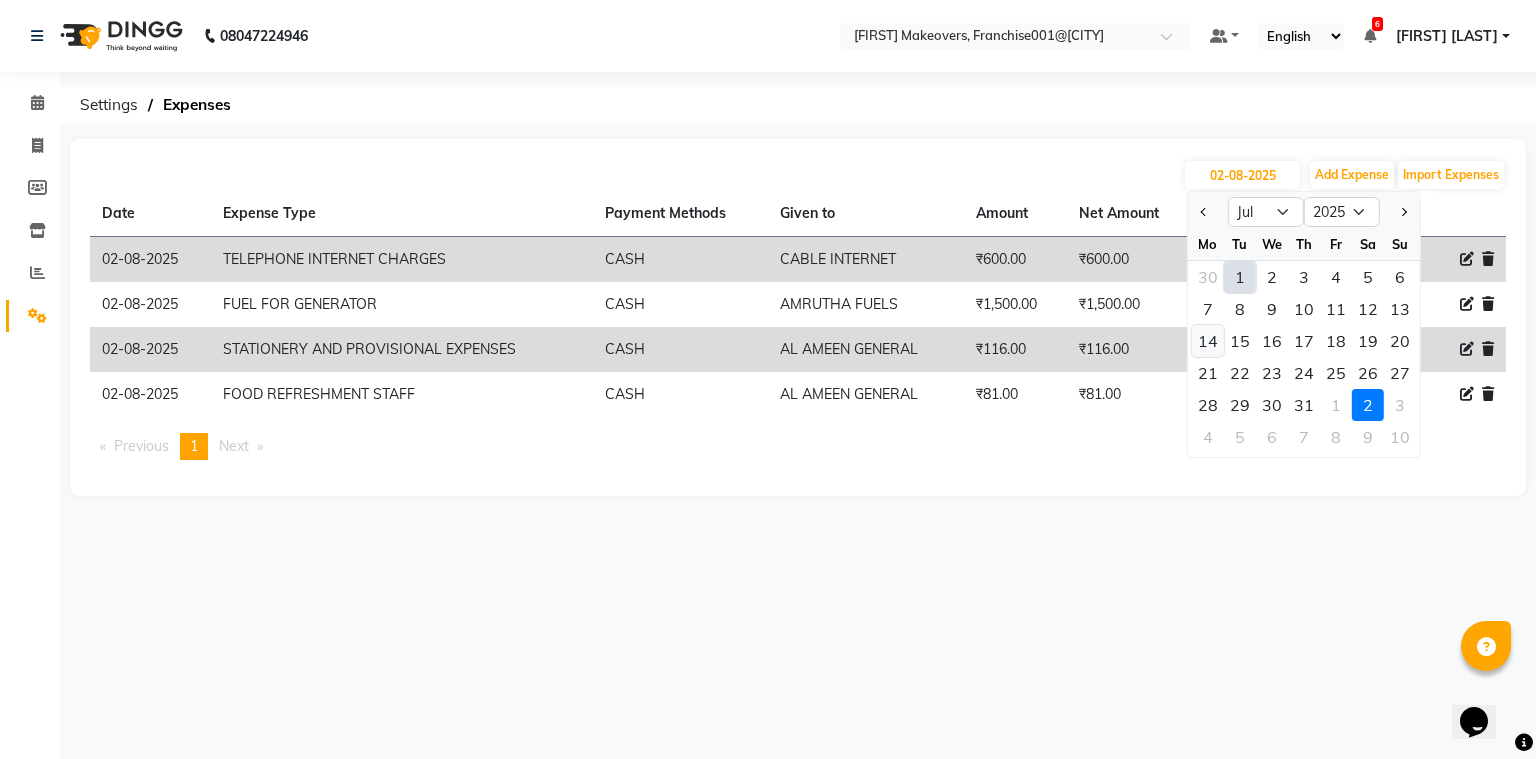 click on "14" 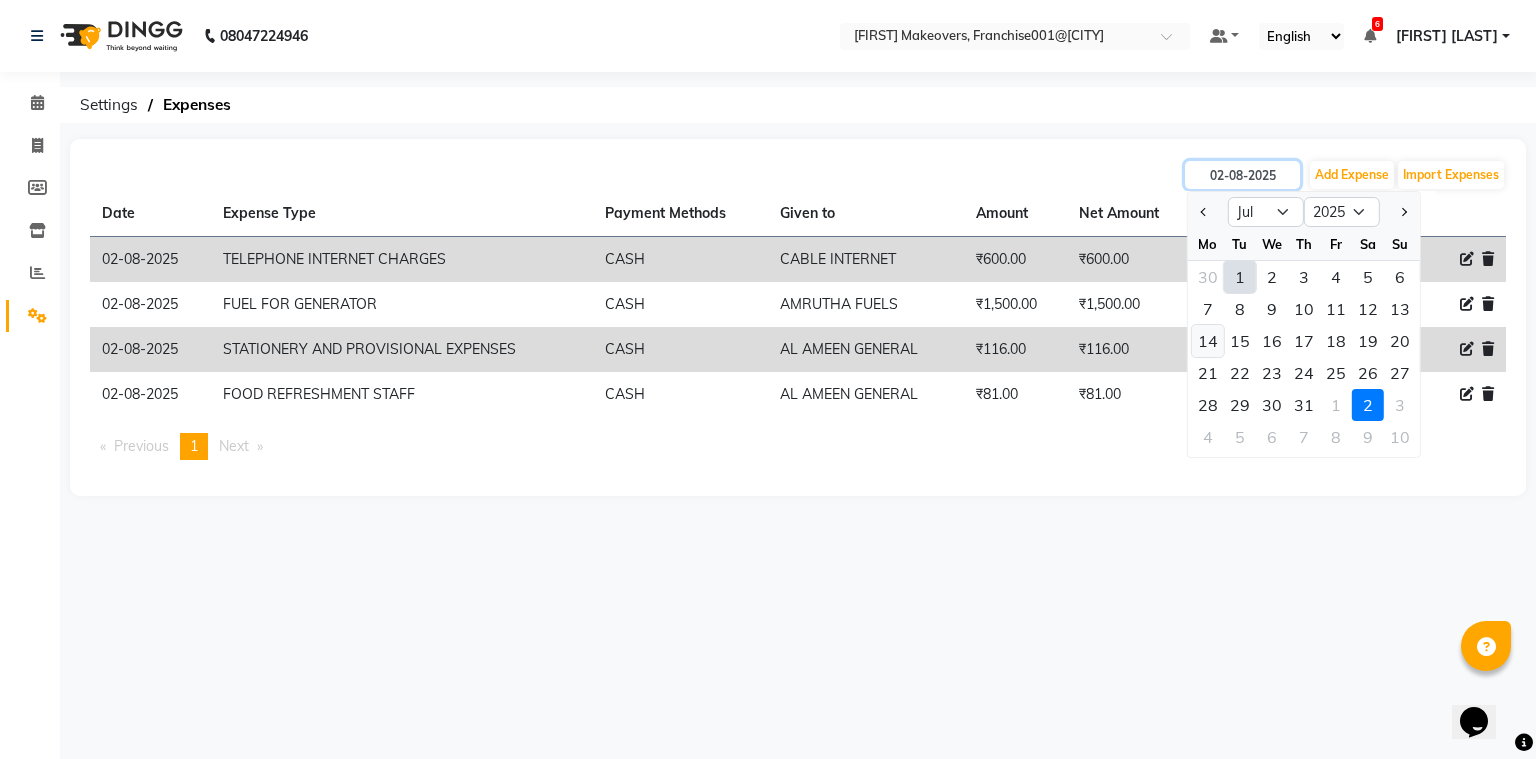 type on "14-07-2025" 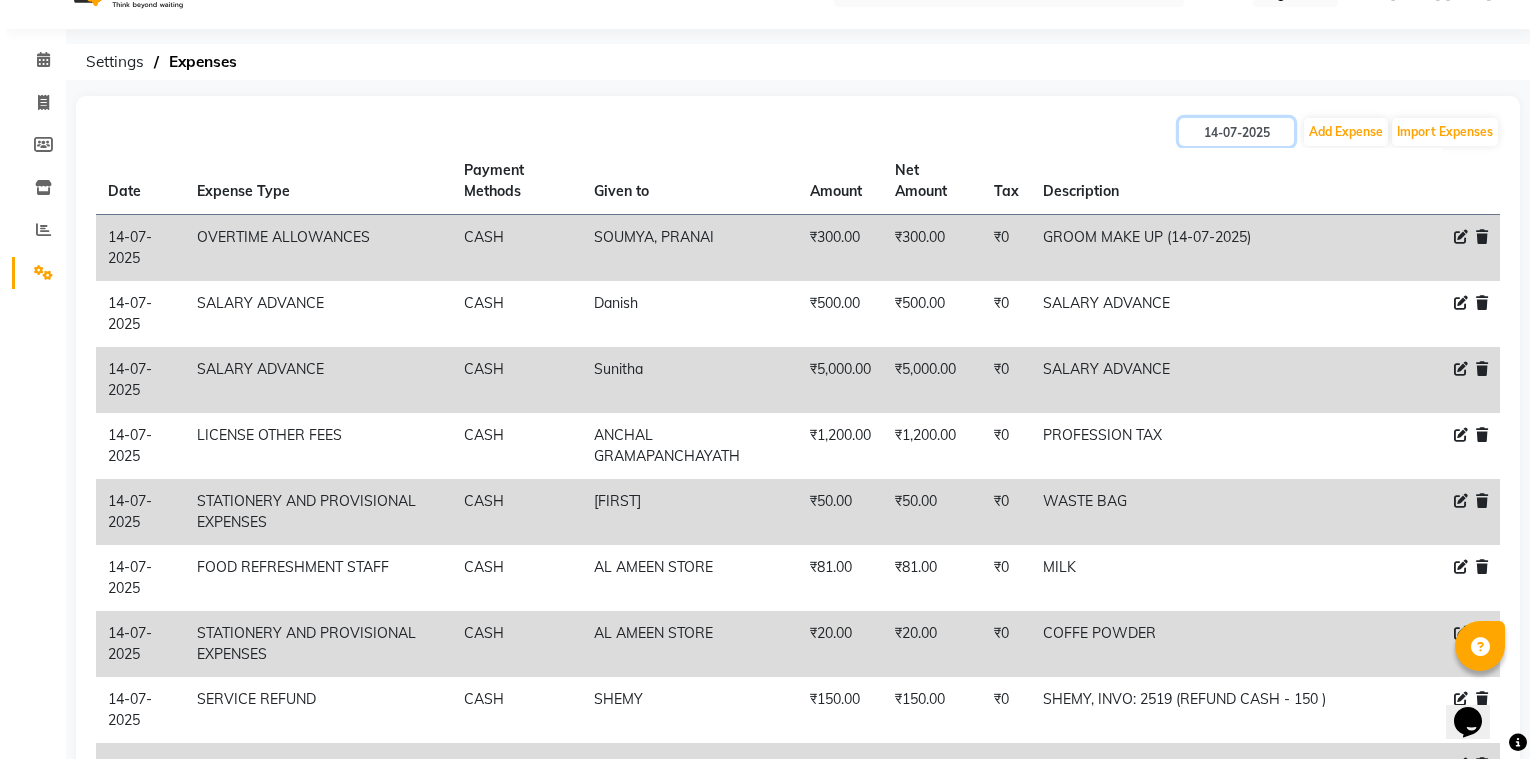 scroll, scrollTop: 0, scrollLeft: 0, axis: both 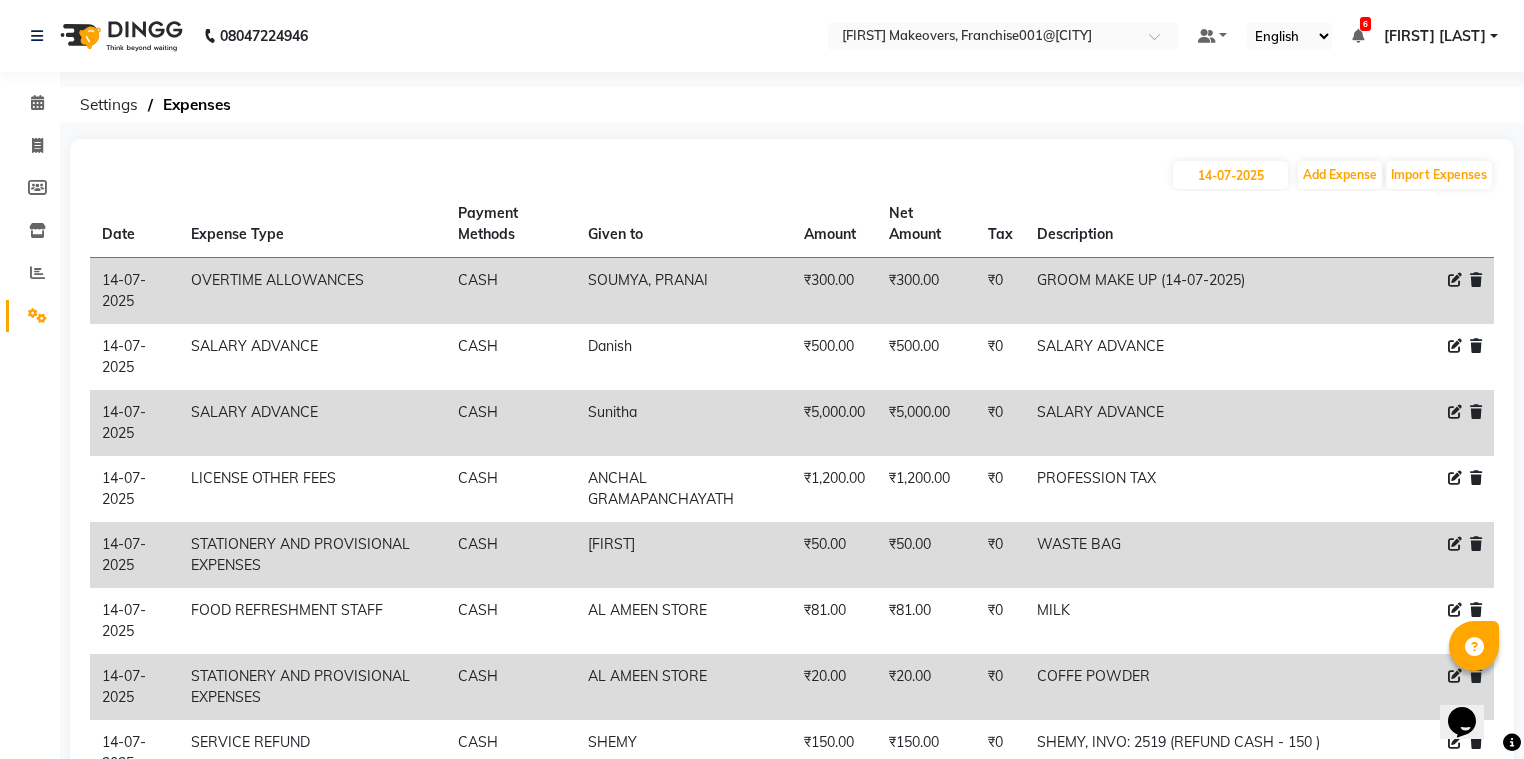 click on "[FIRST] [LAST] Manage Profile Change Password Sign out Version:3.15.11" 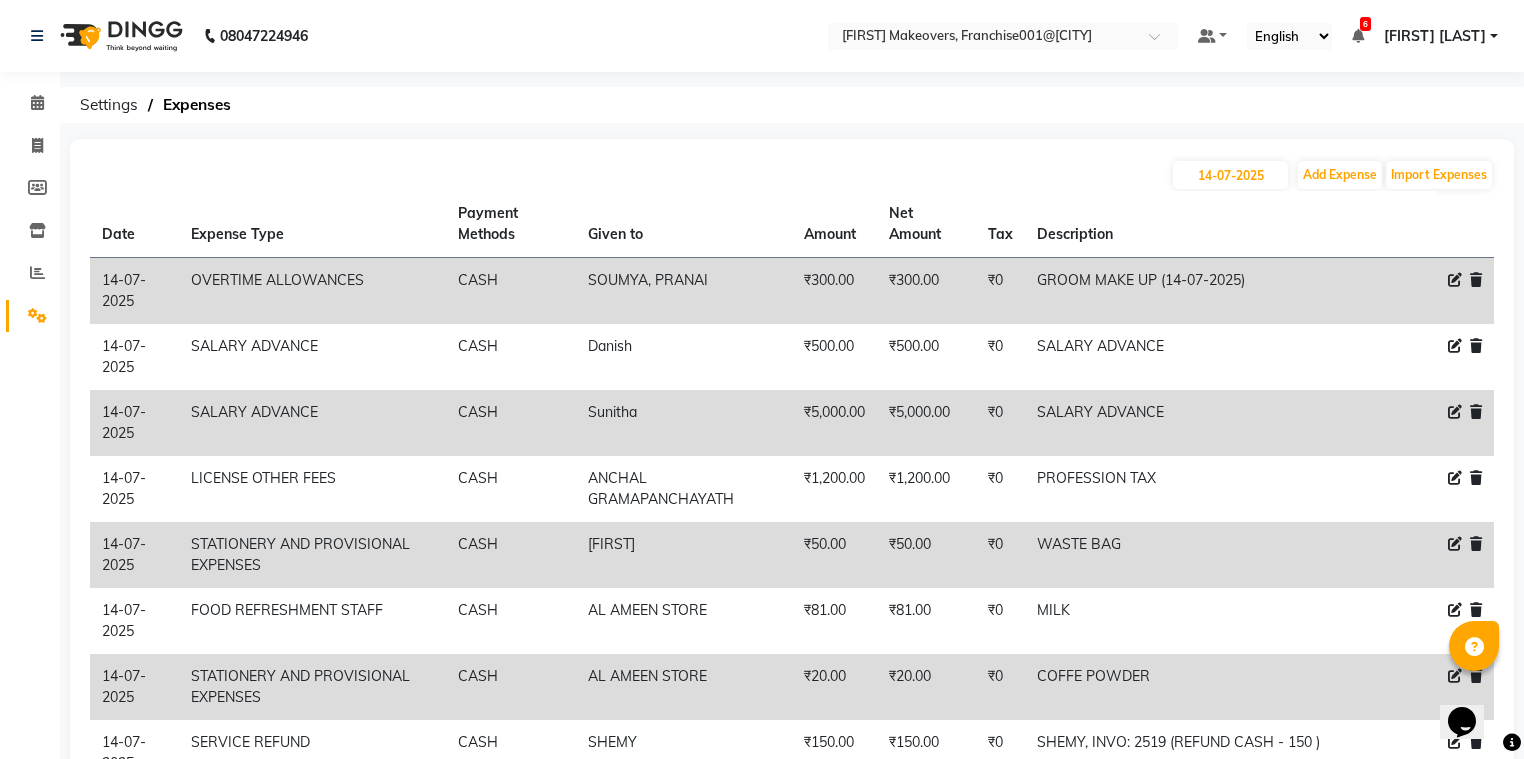 click on "[FIRST] [LAST]" at bounding box center (1435, 36) 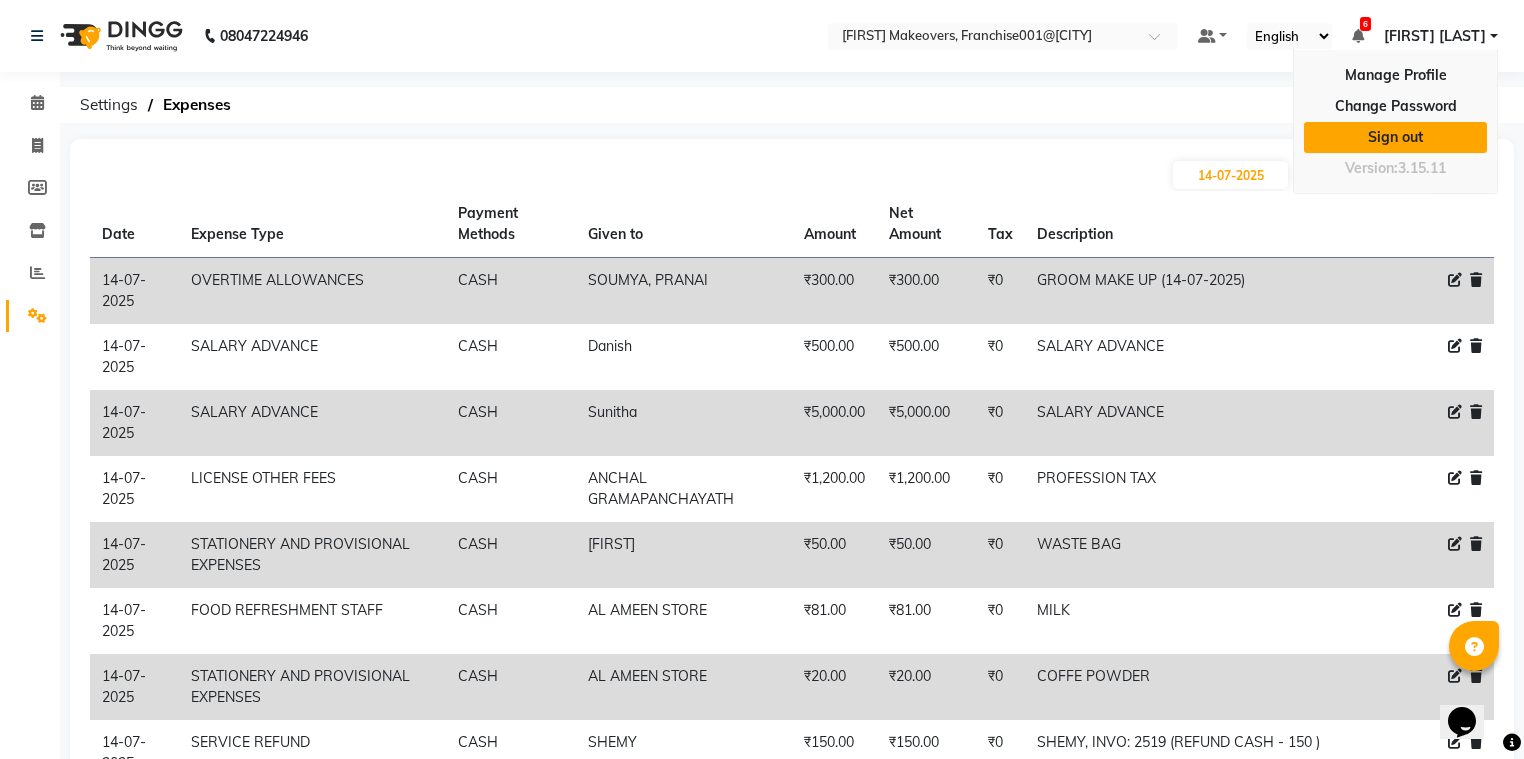 click on "Sign out" at bounding box center [1395, 137] 